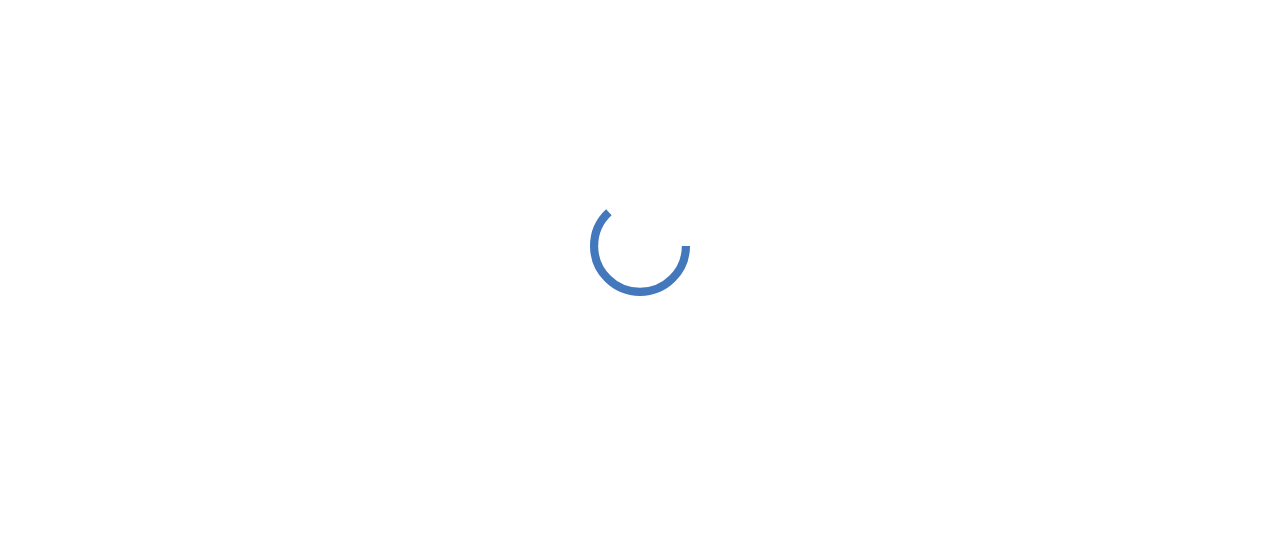 scroll, scrollTop: 0, scrollLeft: 0, axis: both 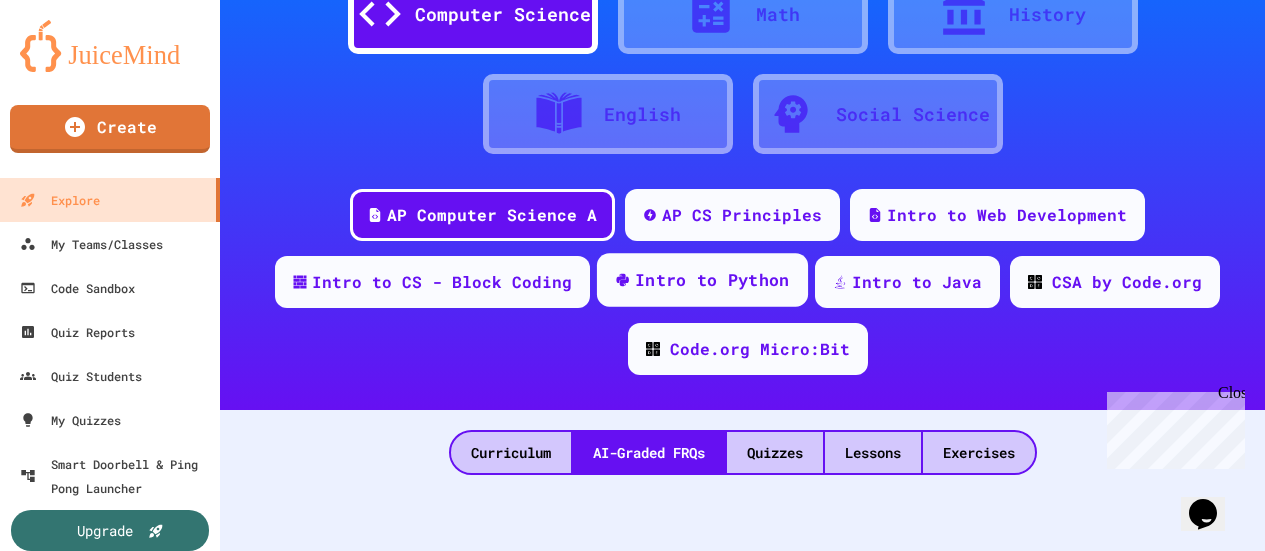 click on "Intro to Python" at bounding box center (712, 280) 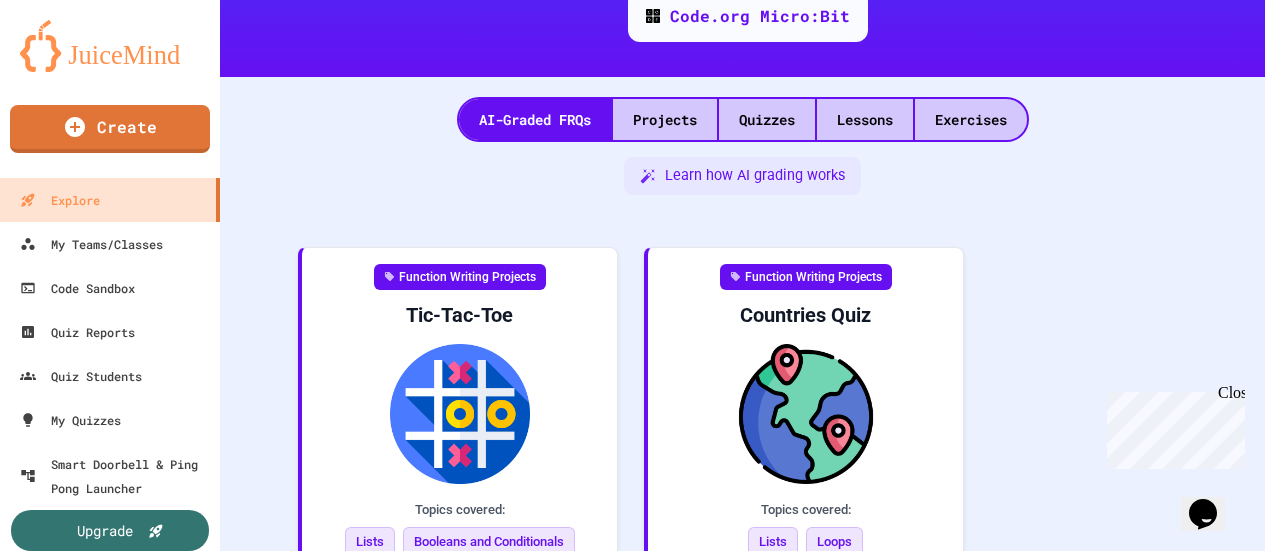 scroll, scrollTop: 451, scrollLeft: 0, axis: vertical 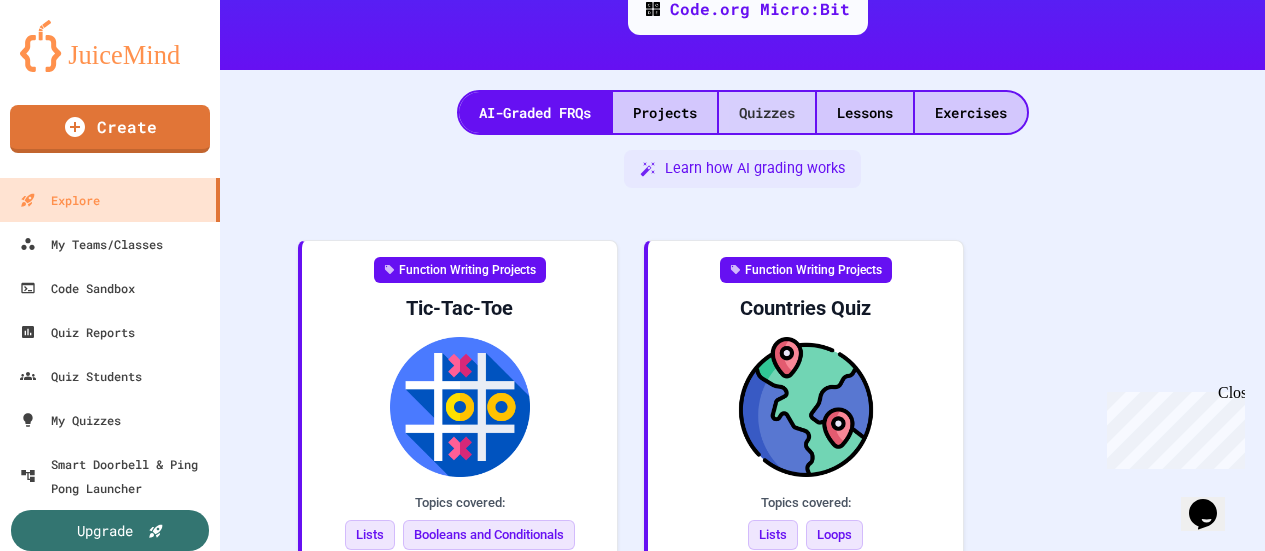 click on "Quizzes" at bounding box center (767, 112) 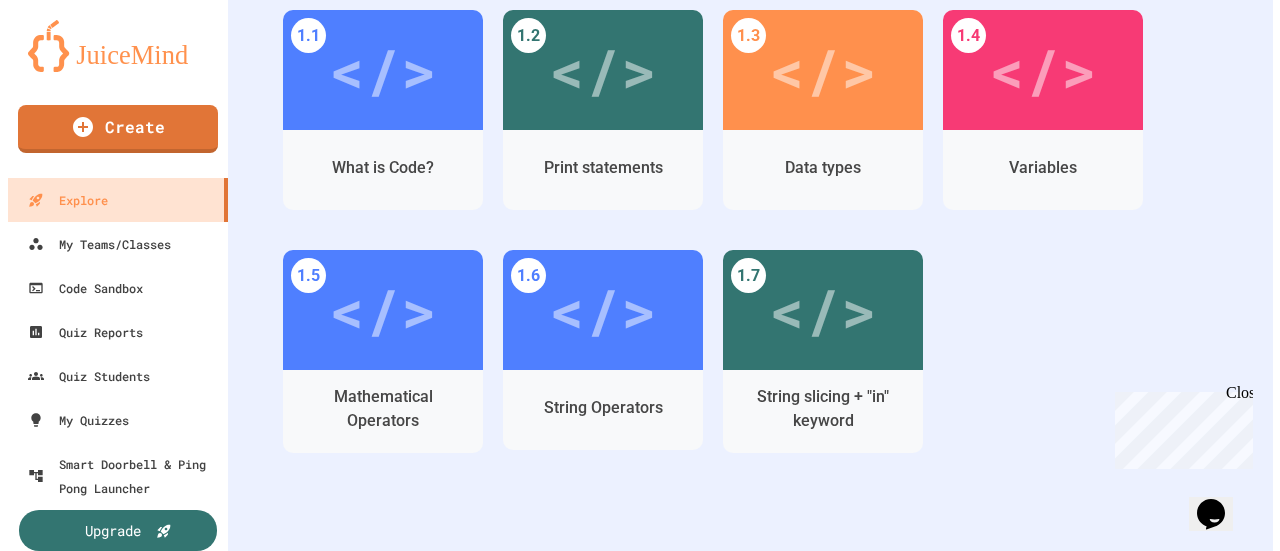 scroll, scrollTop: 669, scrollLeft: 0, axis: vertical 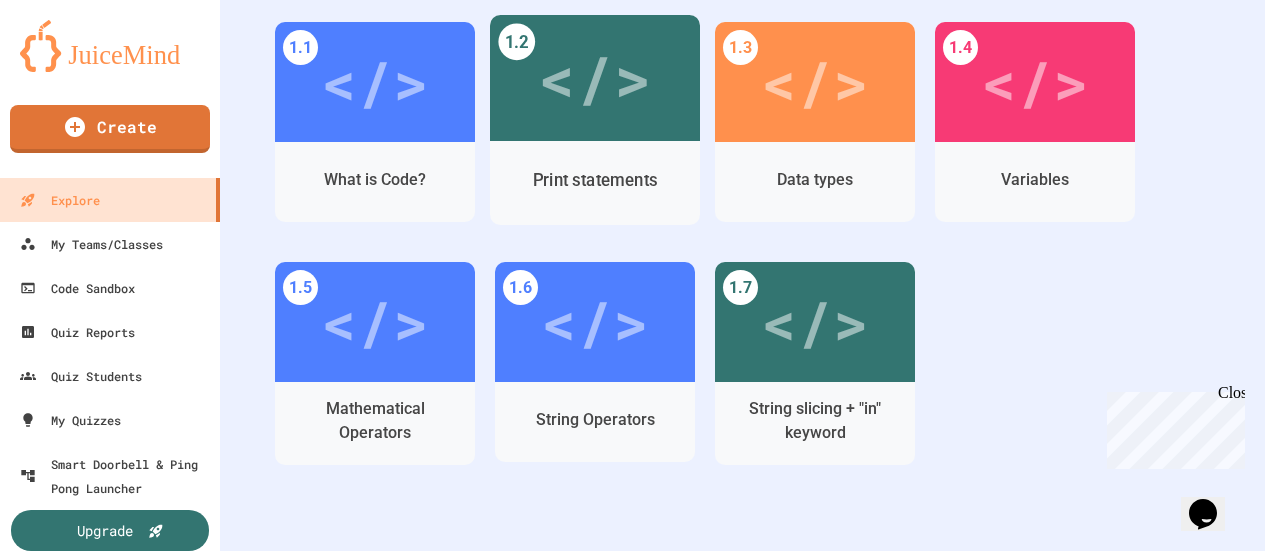 click on "Print statements" at bounding box center (595, 180) 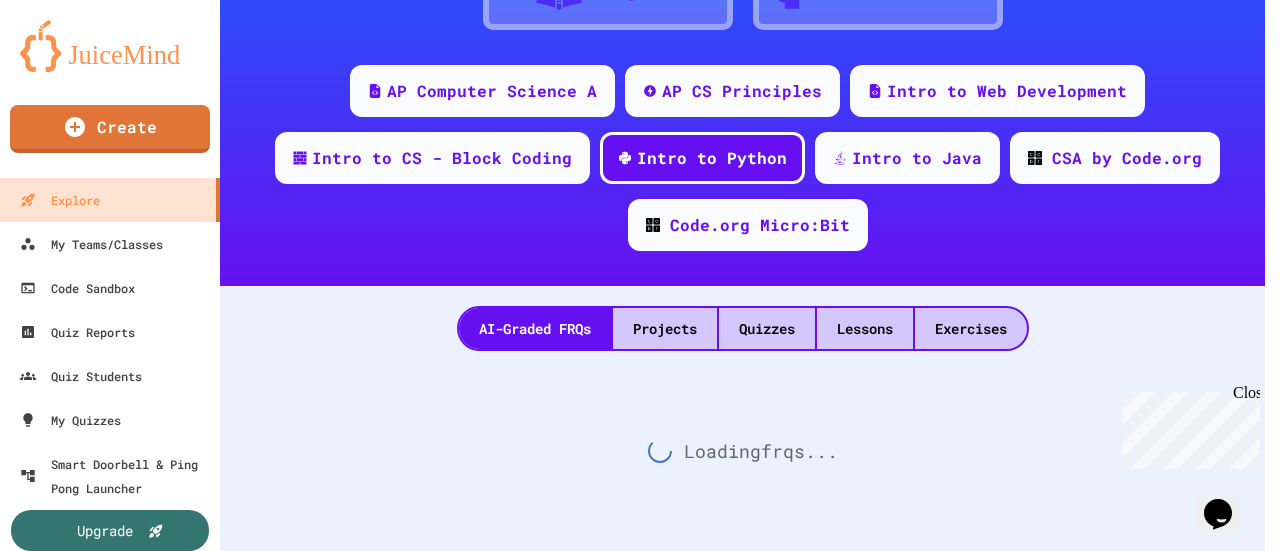 scroll, scrollTop: 669, scrollLeft: 0, axis: vertical 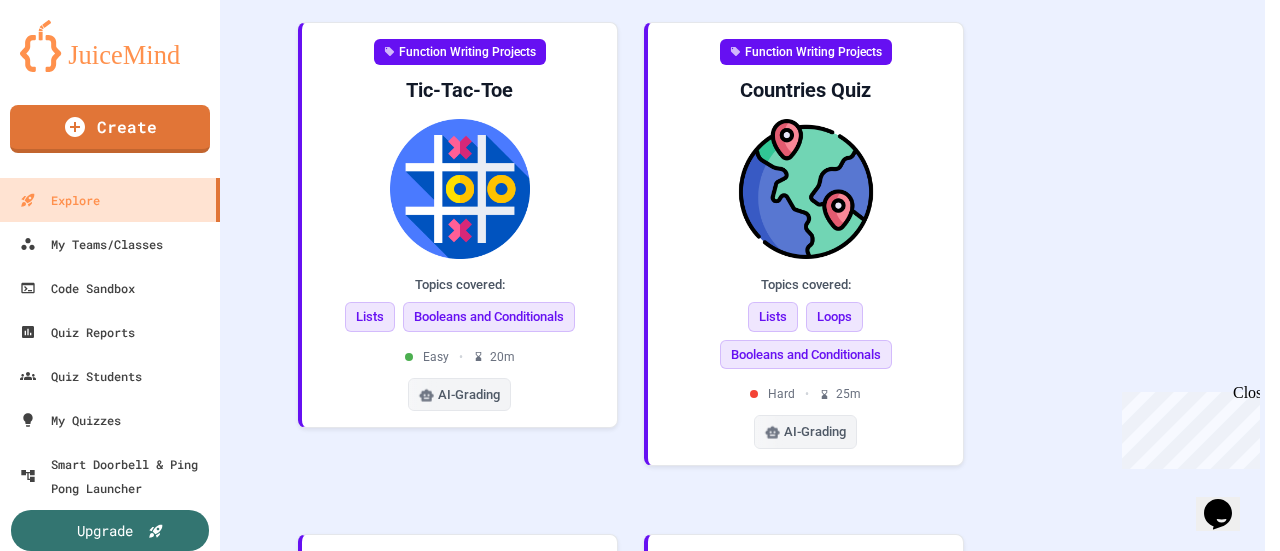 click on "</>" at bounding box center (403, 736) 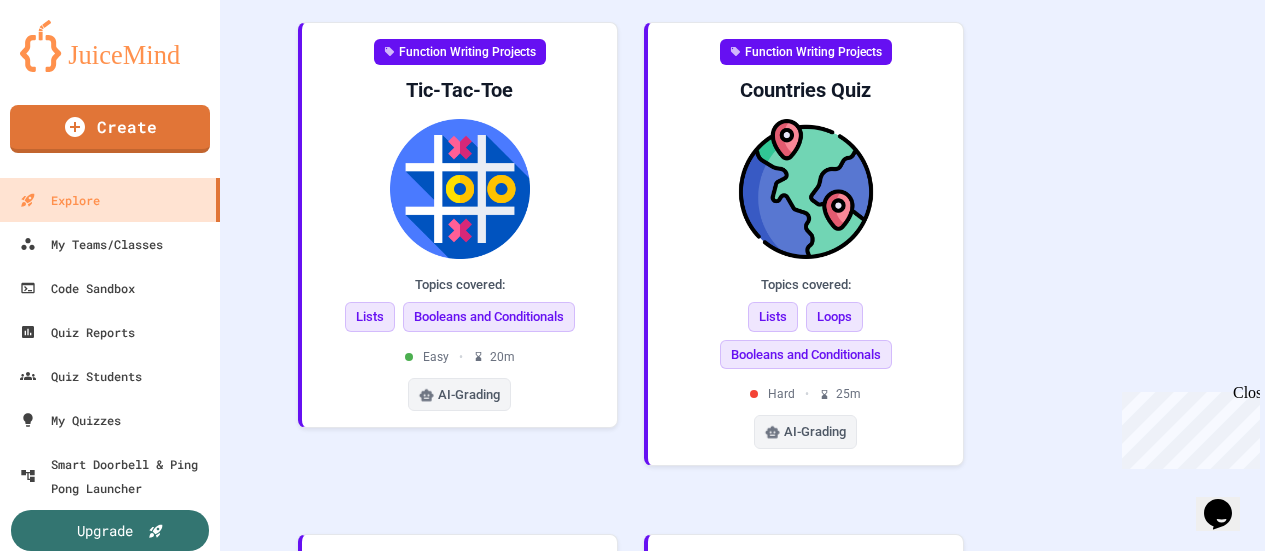 scroll, scrollTop: 1115, scrollLeft: 0, axis: vertical 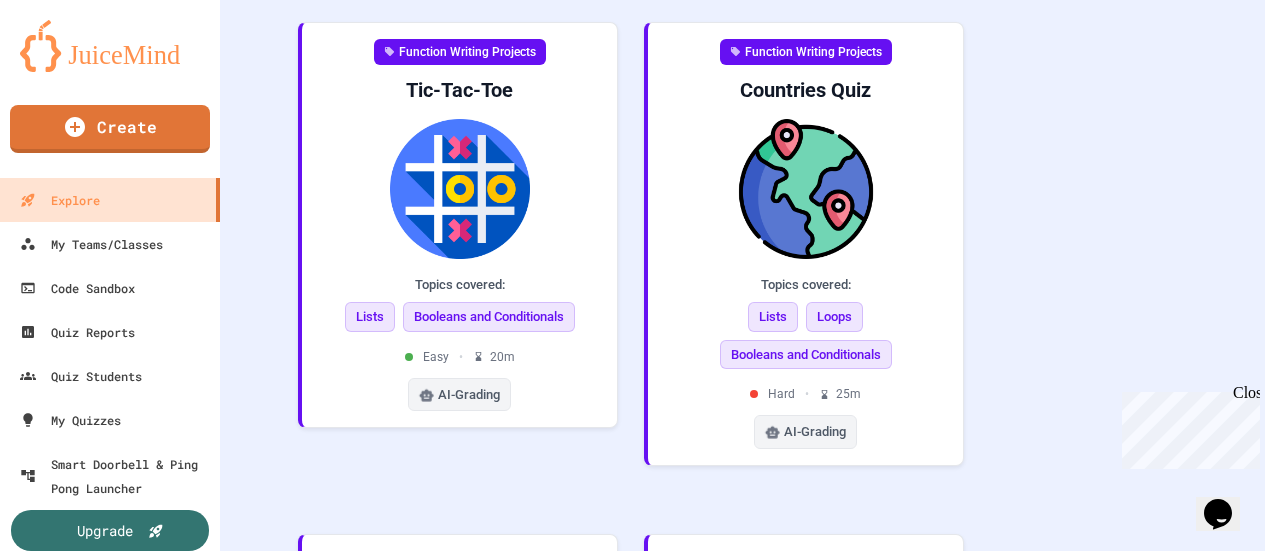 click on "Start" at bounding box center [281, 1525] 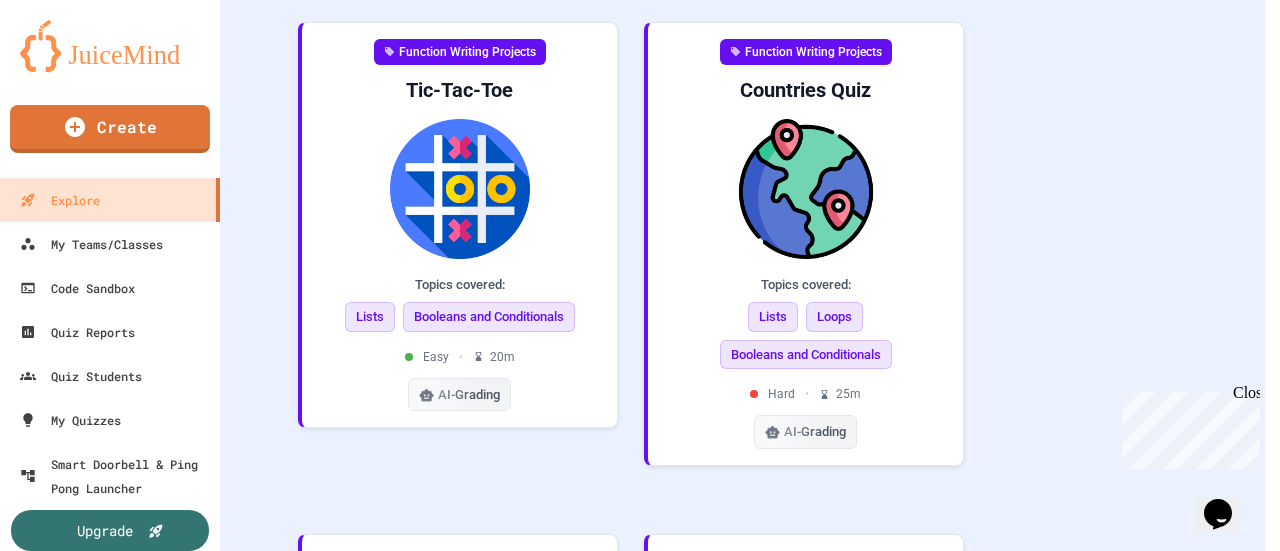 click on "Start" at bounding box center [691, 2056] 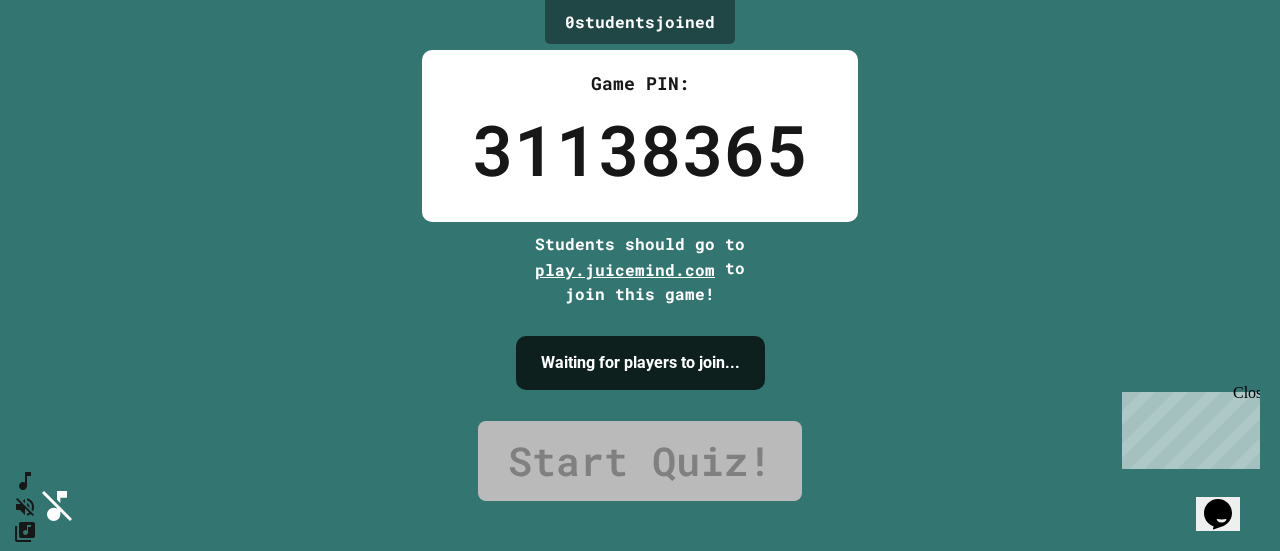 click on "I'm ready!" at bounding box center [640, 909] 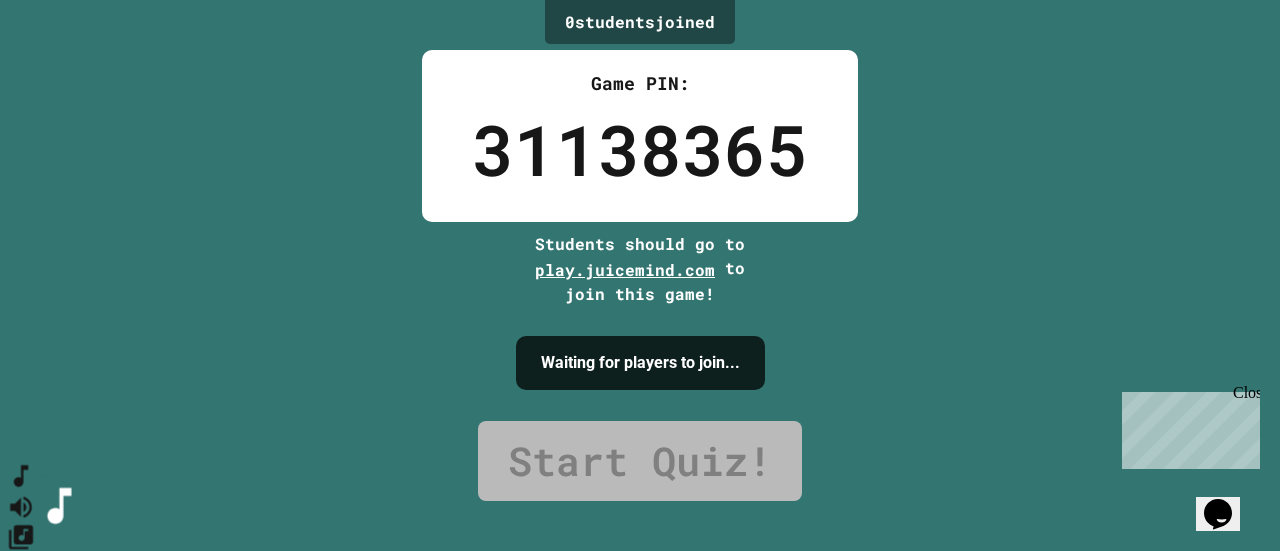click 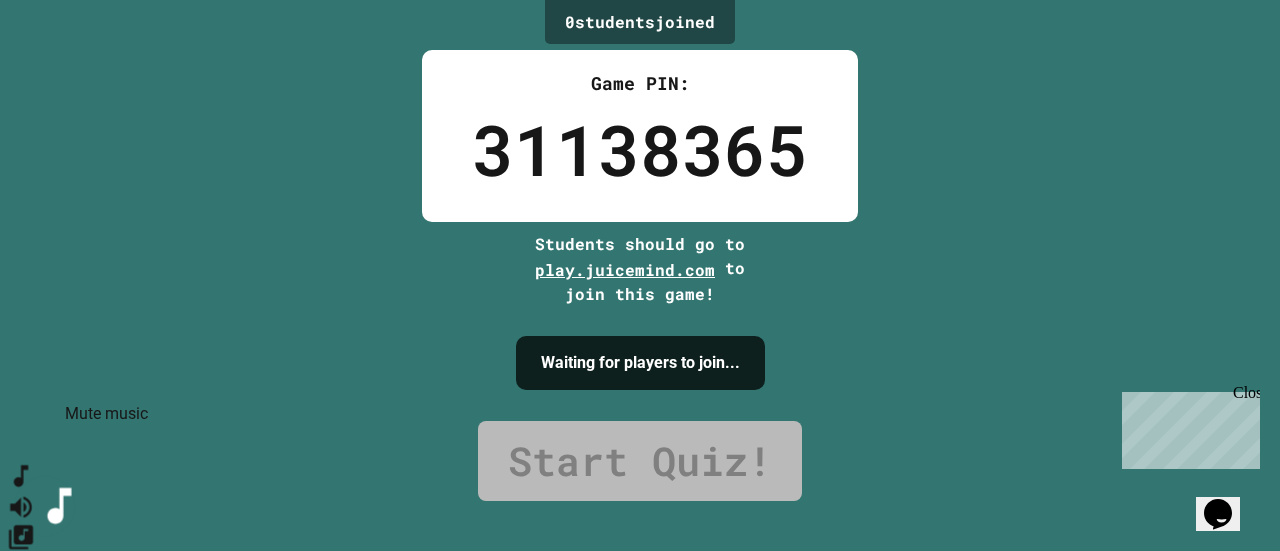 click 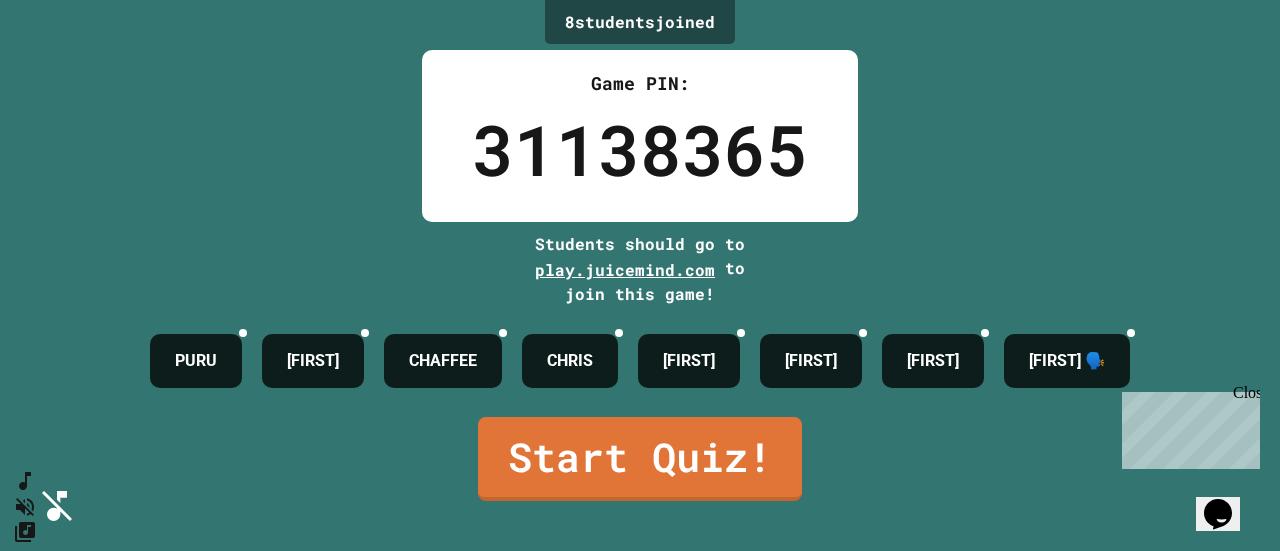 click on "8 student s joined Game PIN: 31138365 Students should go to play.juicemind.com to join this game! PURU [NAME] [NAME] [NAME] [NAME] [NAME] [NAME] [NAME] 🗣️ Start Quiz!" at bounding box center [640, 275] 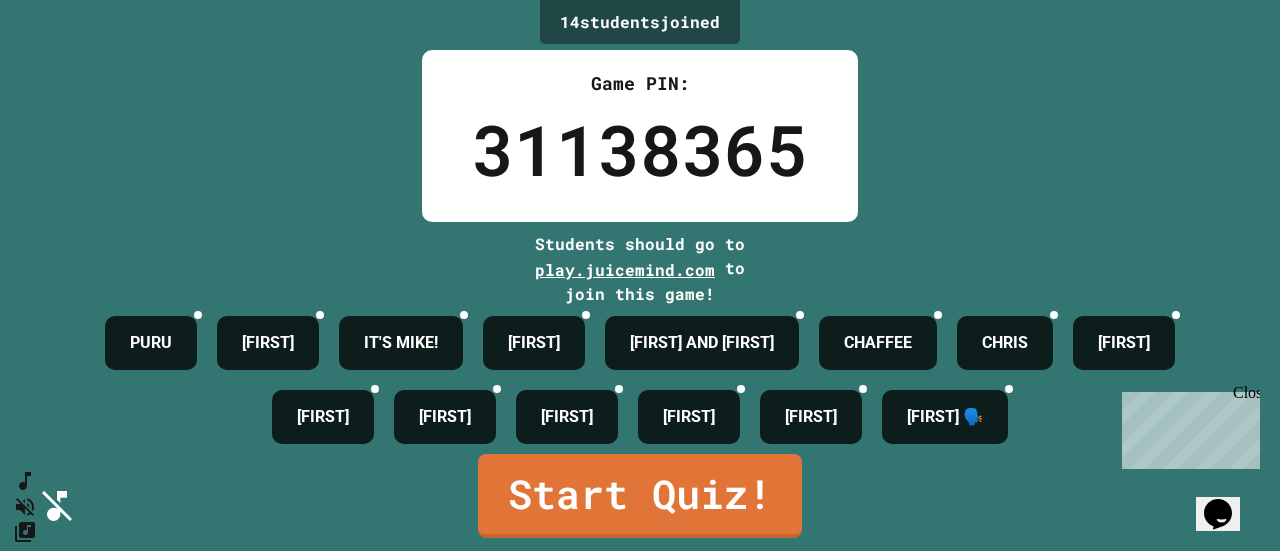 click on "14 student s joined Game PIN: 31138365 Students should go to play.juicemind.com to join this game! PURU [NAME] IT'S MIKE! [NAME] [NAME] [NAME] AND [NAME] [NAME] [NAME] [NAME] [NAME] [NAME] [NAME] 🗣️ Start Quiz!" at bounding box center (640, 275) 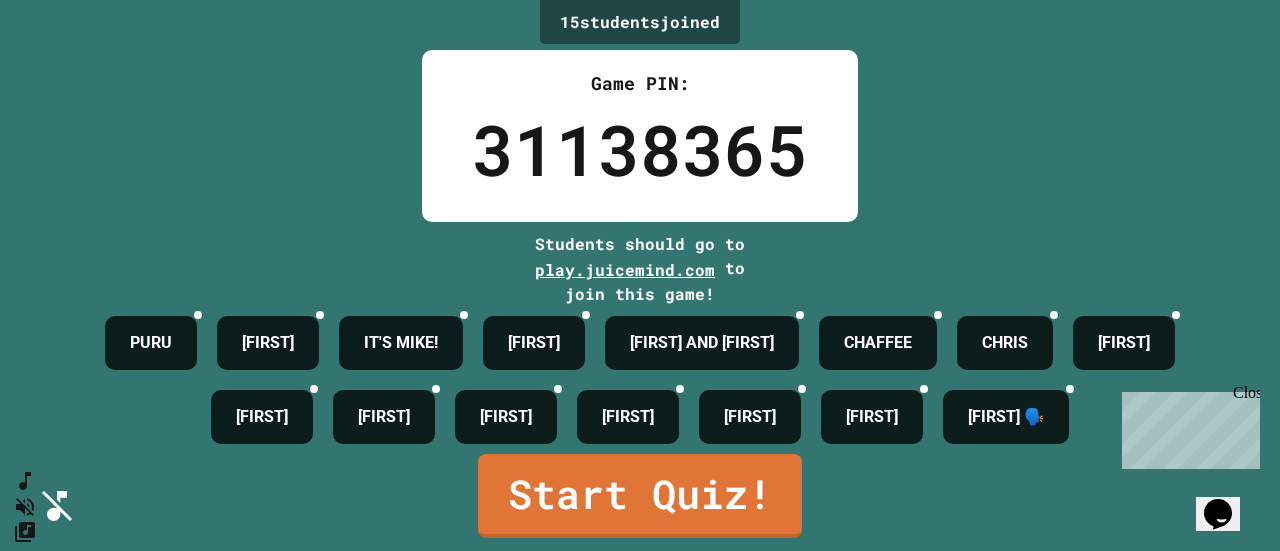 scroll, scrollTop: 129, scrollLeft: 0, axis: vertical 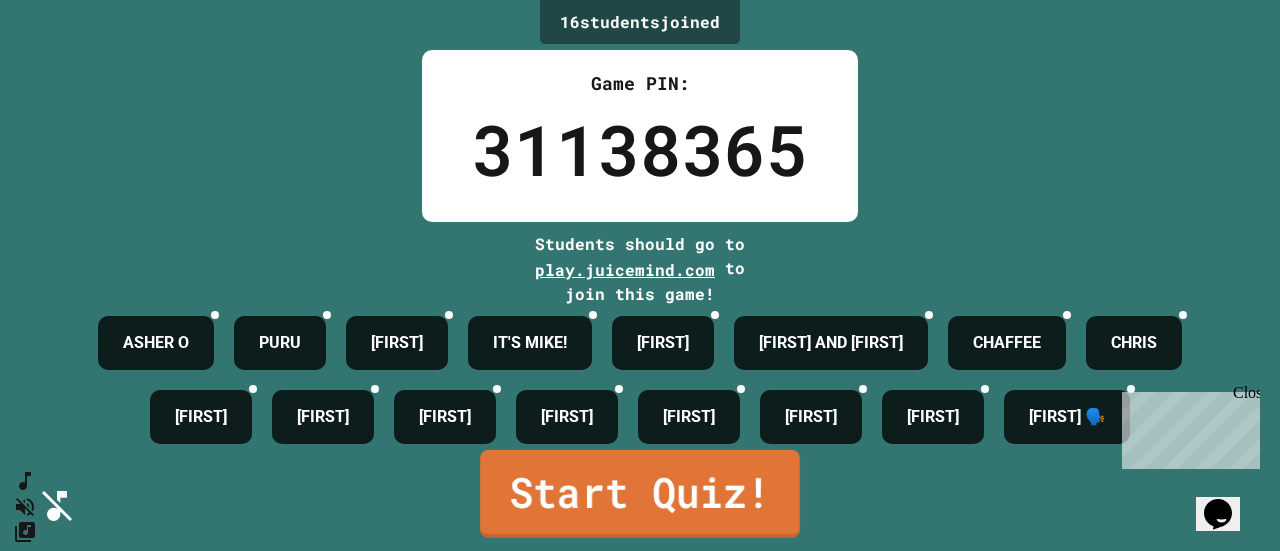 click on "Start Quiz!" at bounding box center (640, 494) 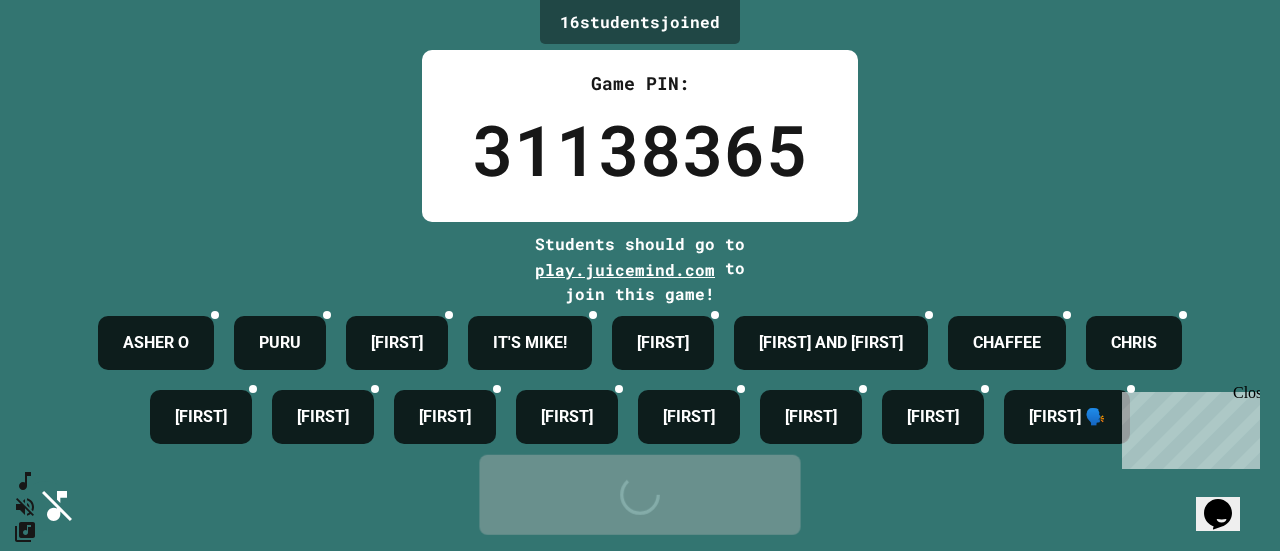 scroll, scrollTop: 0, scrollLeft: 0, axis: both 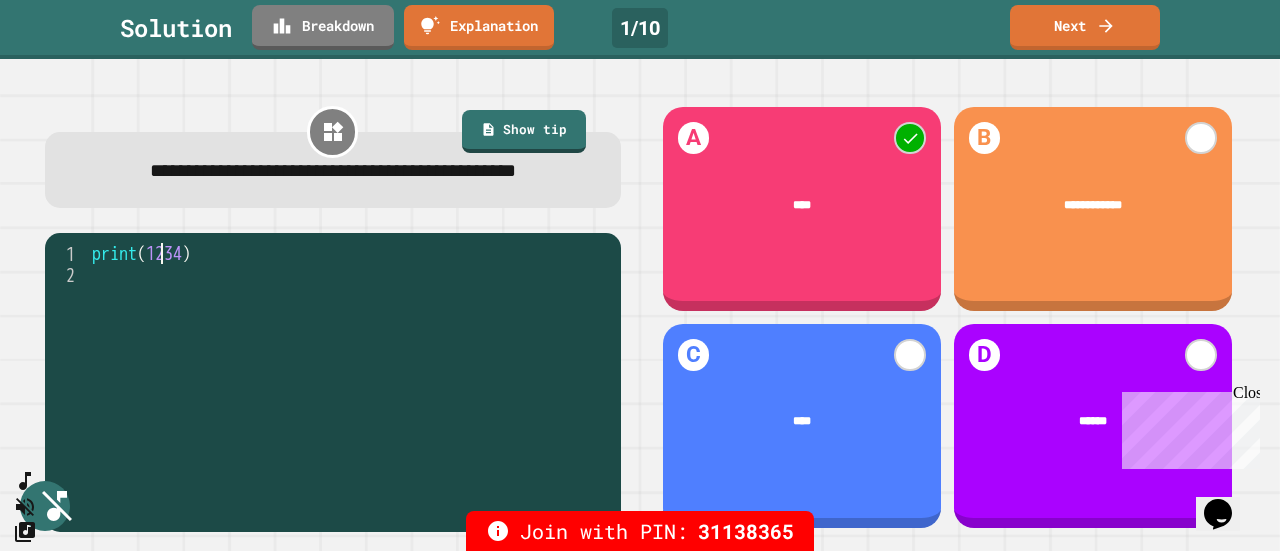 click on "print ( 1234 )" at bounding box center (349, 369) 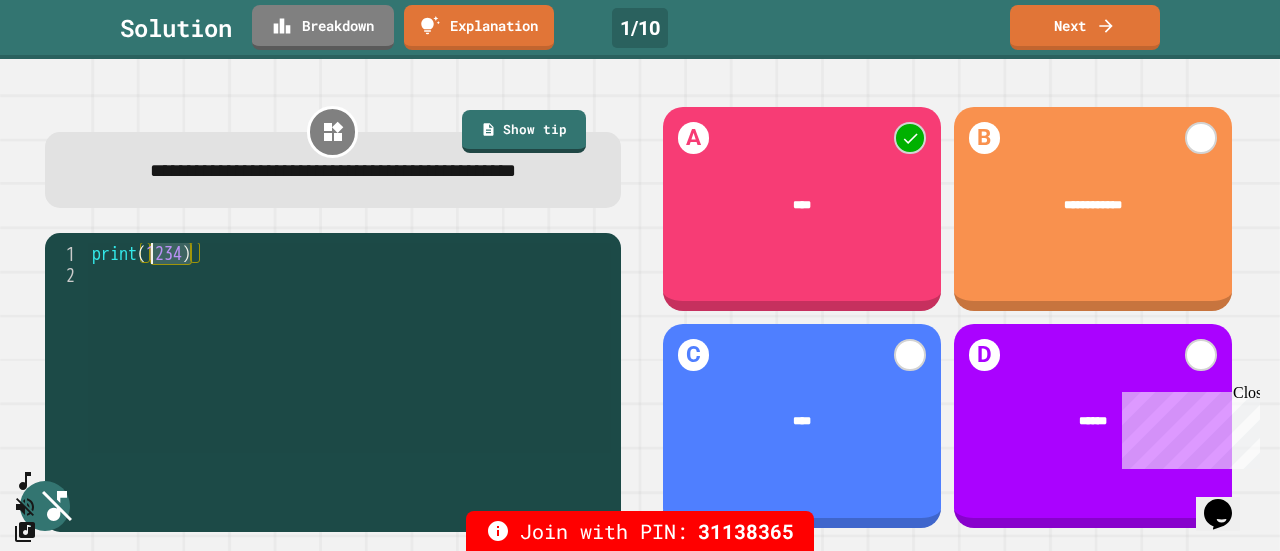 click on "print ( 1234 )" at bounding box center (349, 348) 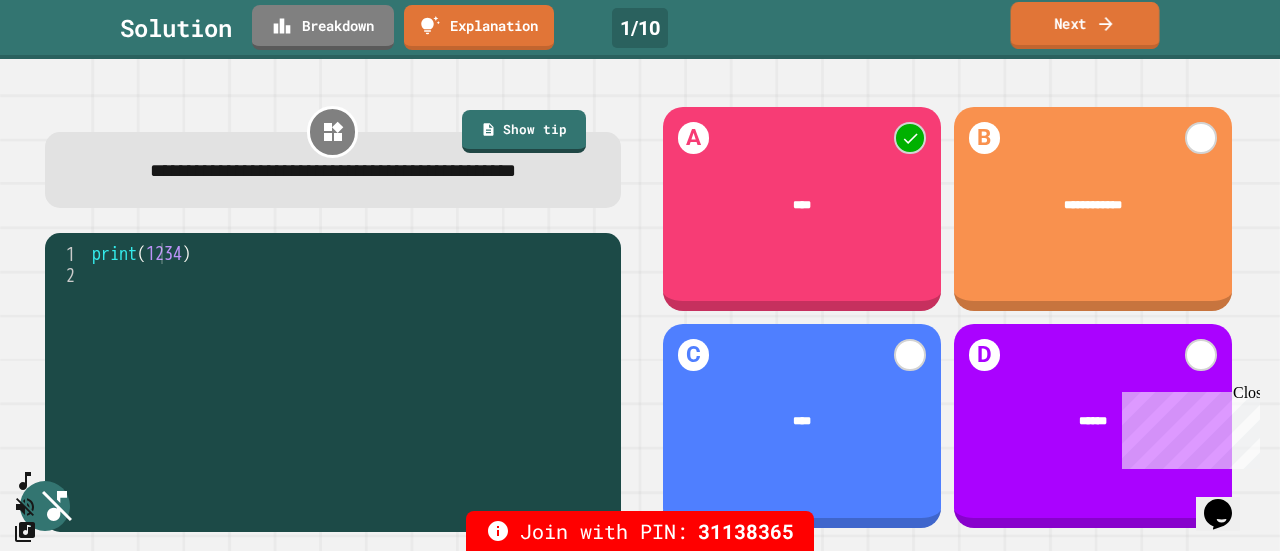 click on "Next" at bounding box center (1085, 25) 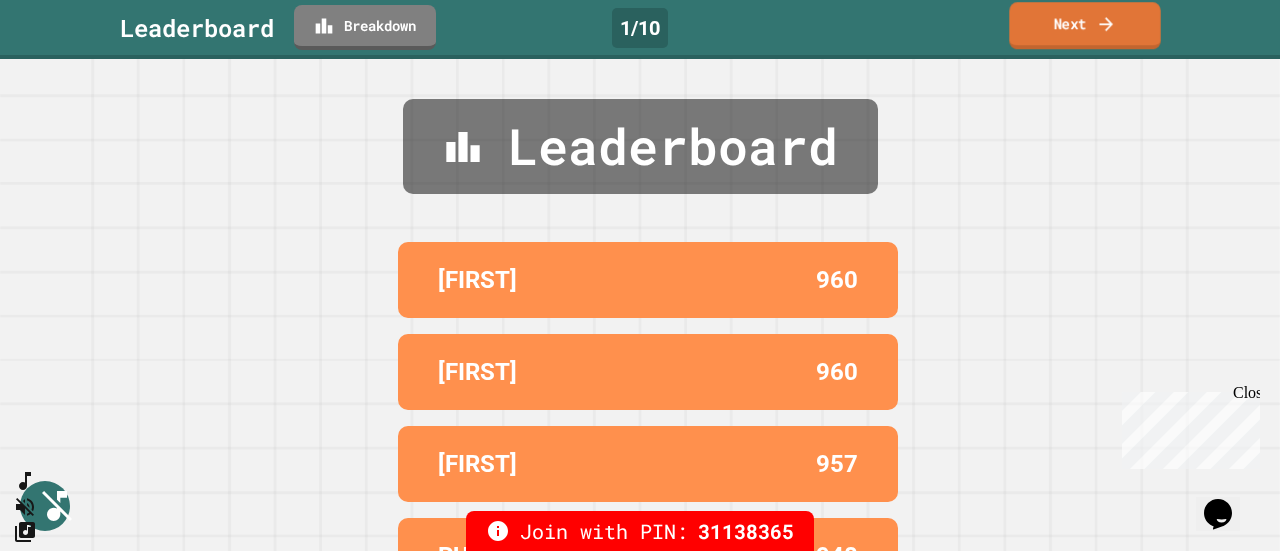 click on "Next" at bounding box center (1084, 25) 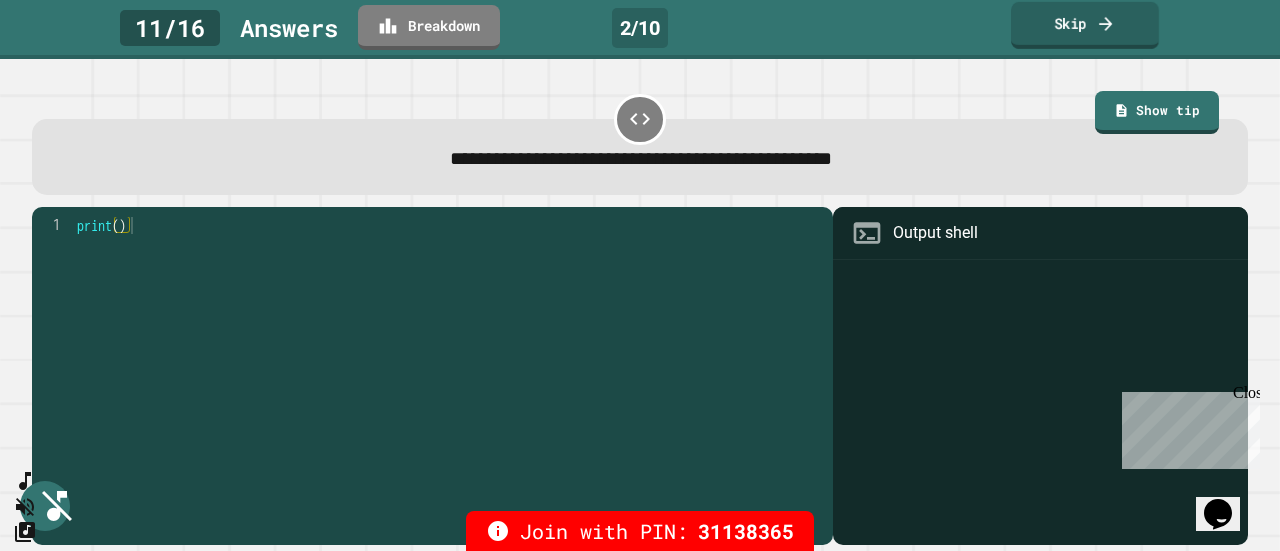 click on "Skip" at bounding box center [1085, 25] 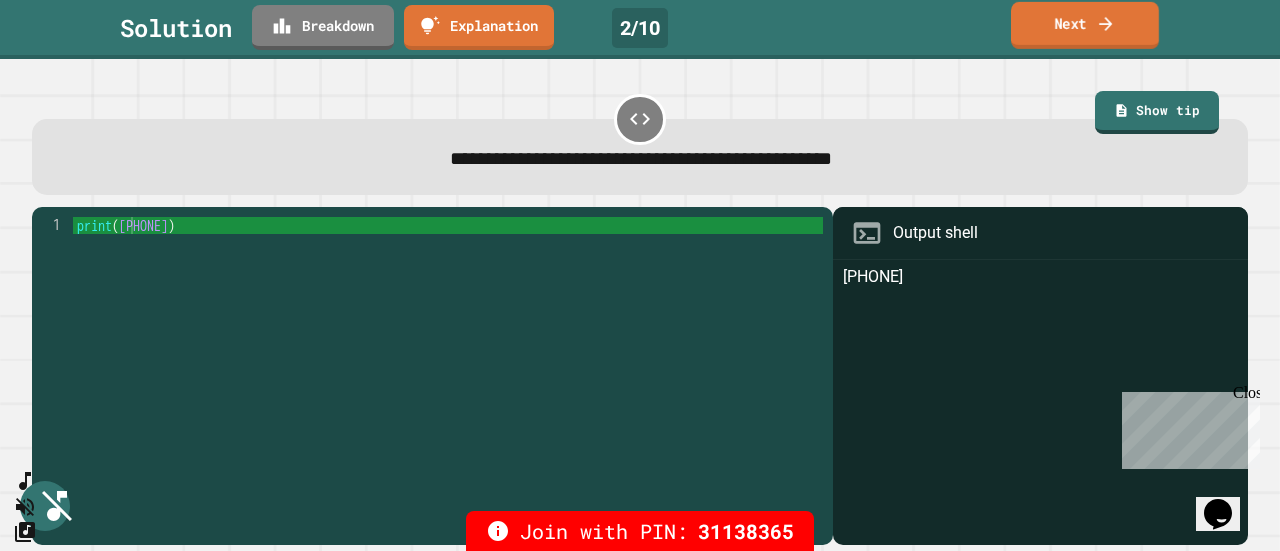 click on "Next" at bounding box center (1085, 25) 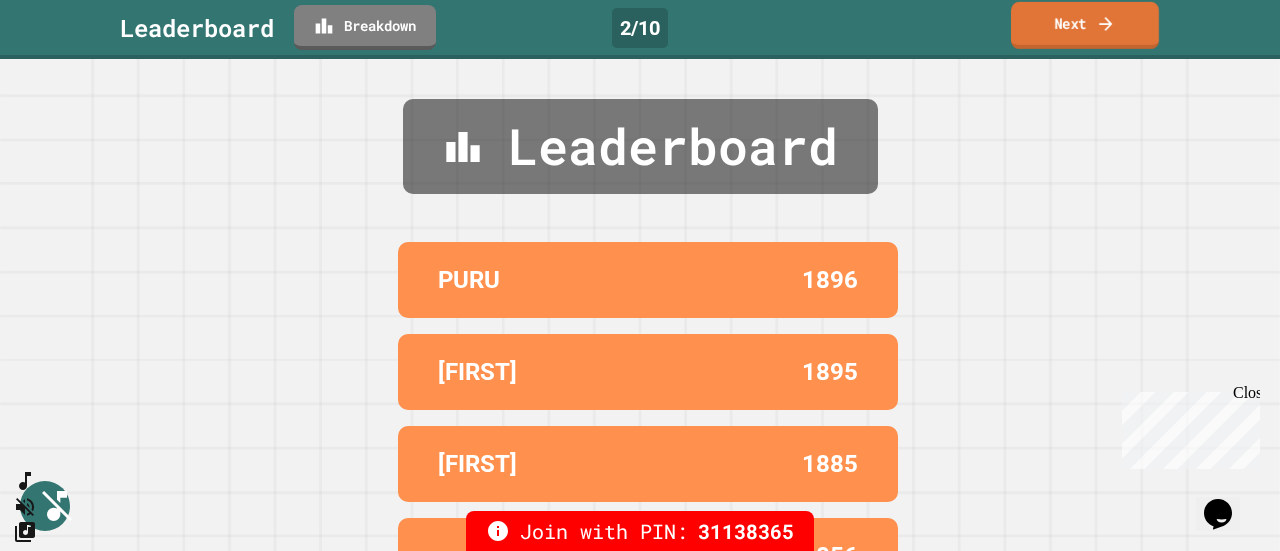 click 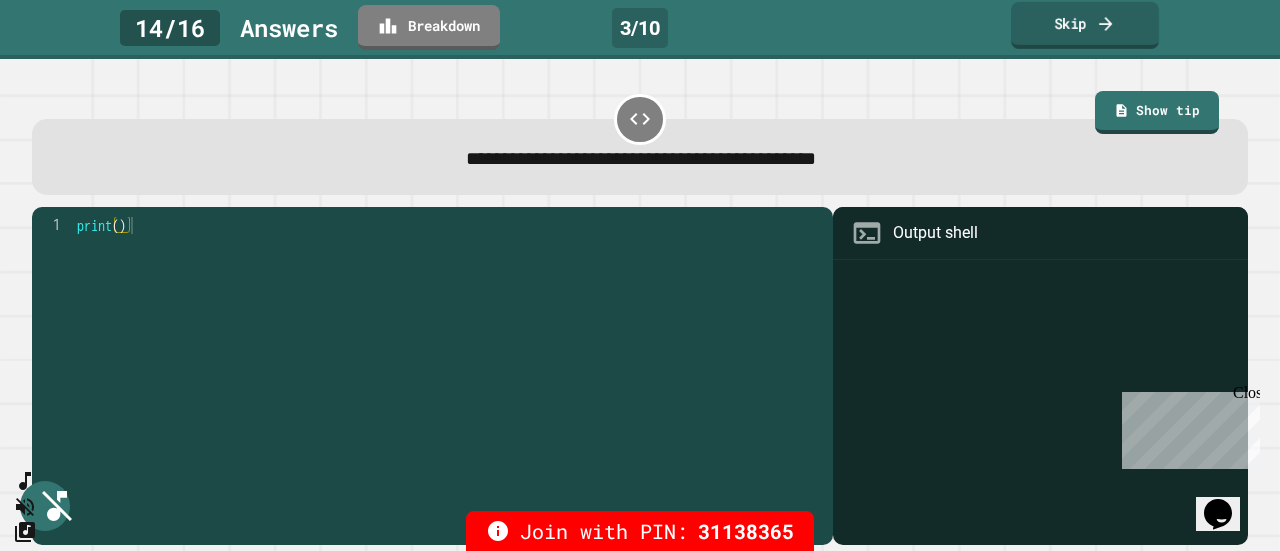 click 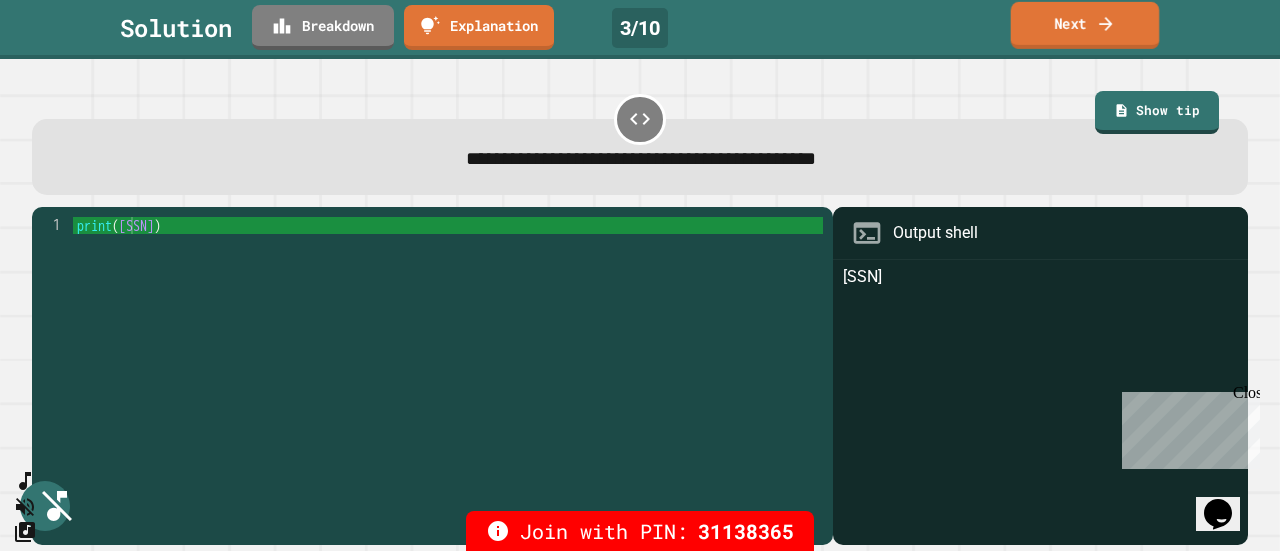 click 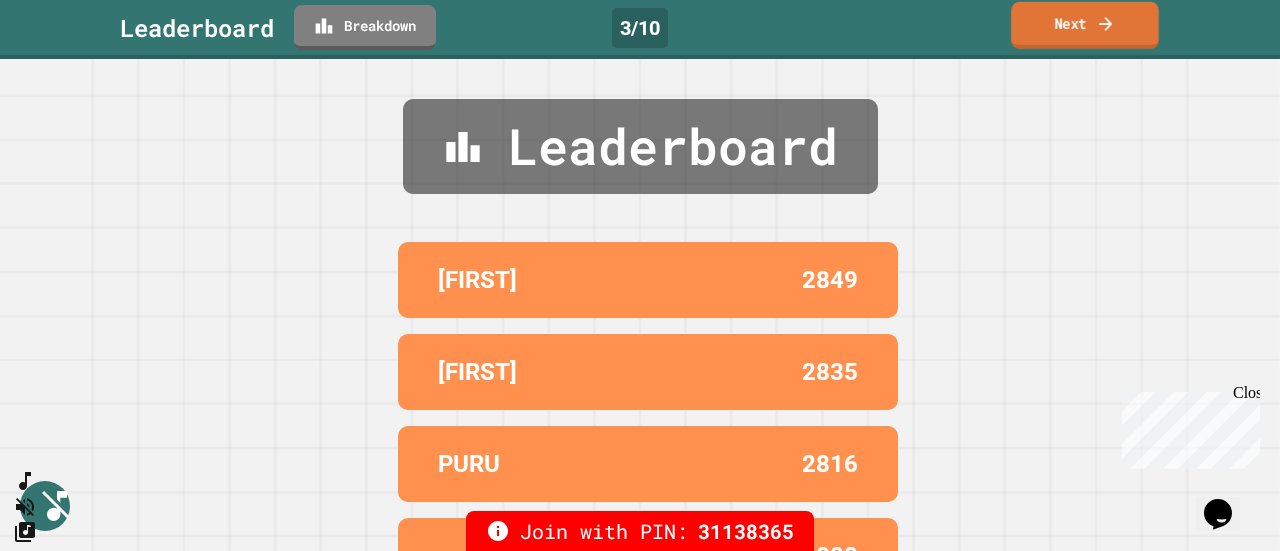 click 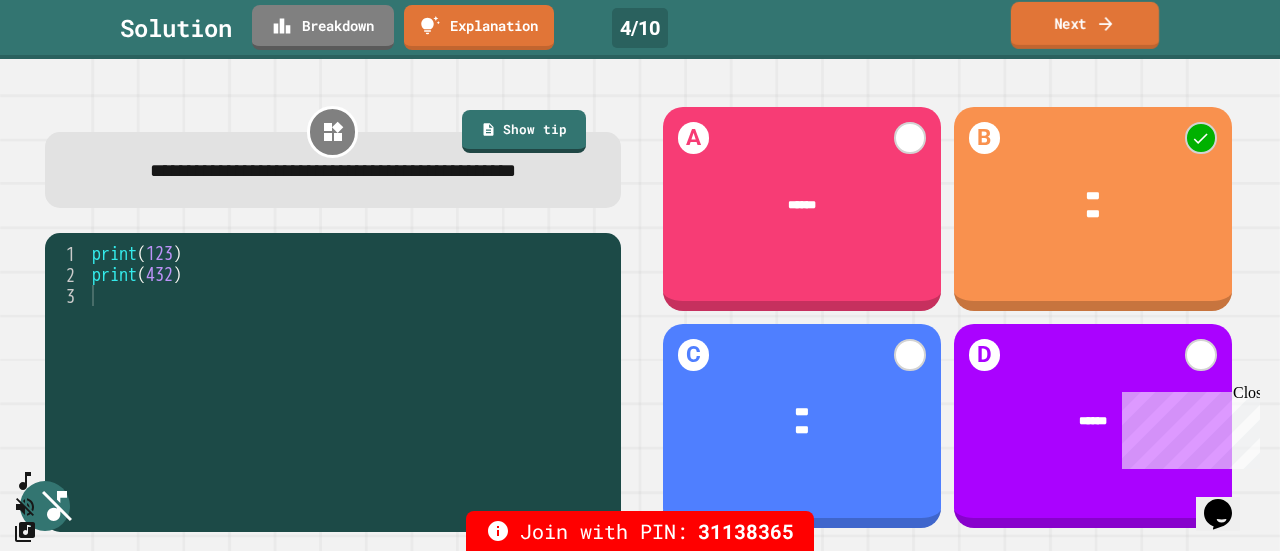 click 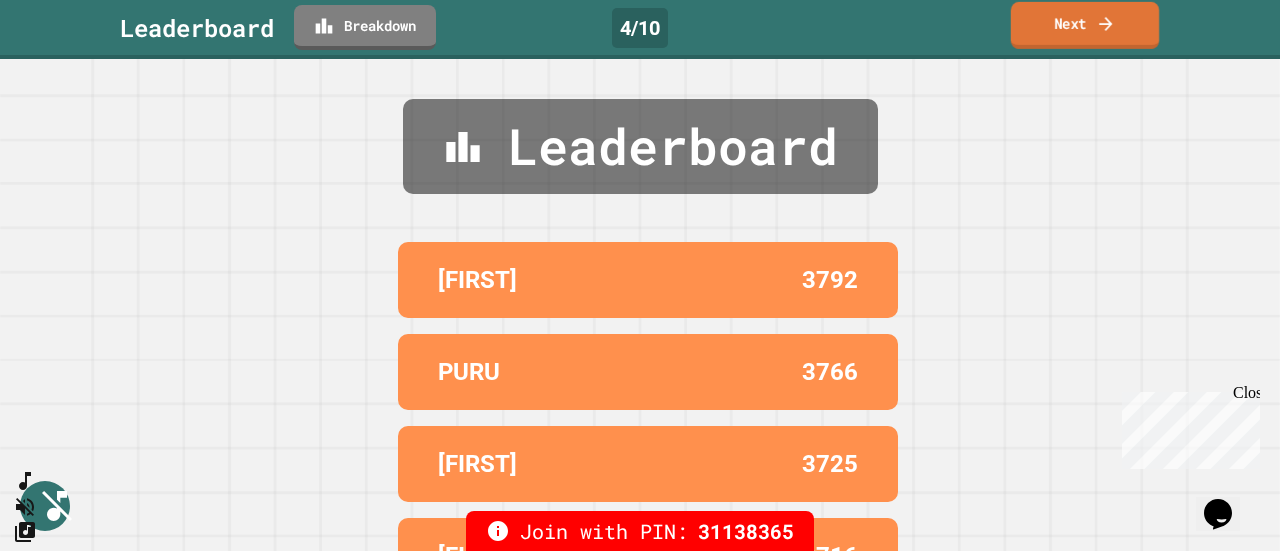 click 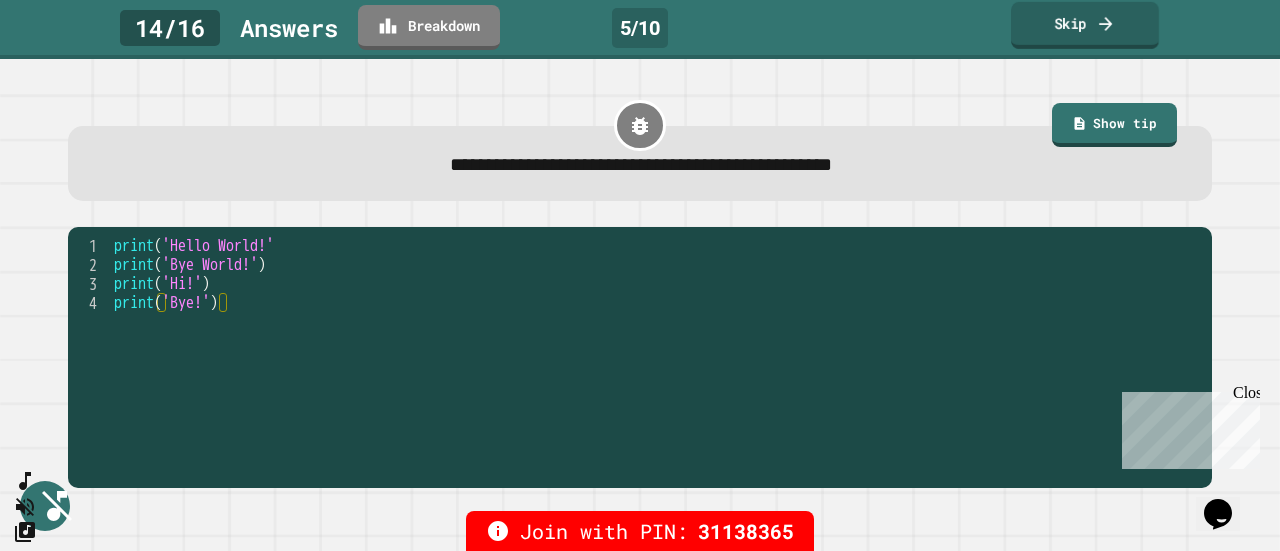 click on "Skip" at bounding box center (1085, 25) 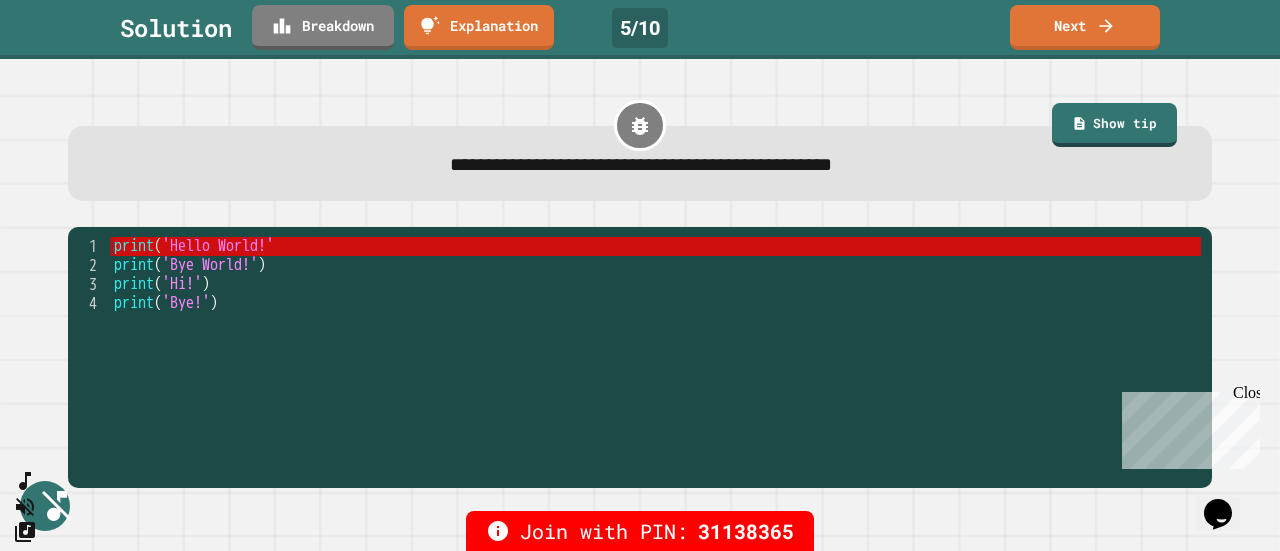 click on "print ( 'Hello World!'" at bounding box center [500114, 246] 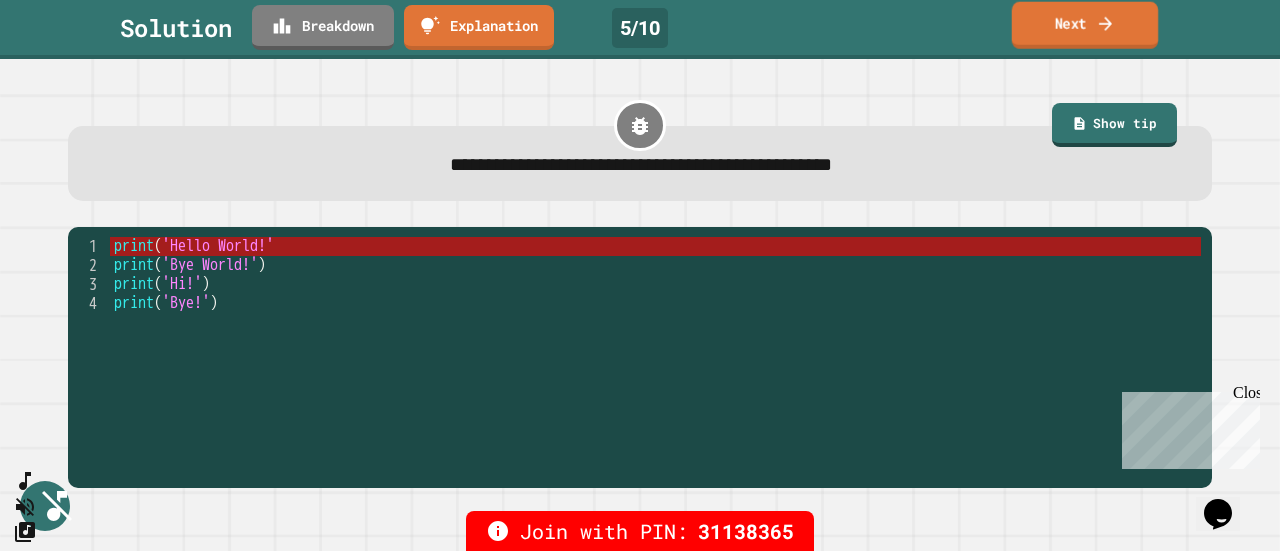 click on "Next" at bounding box center (1085, 25) 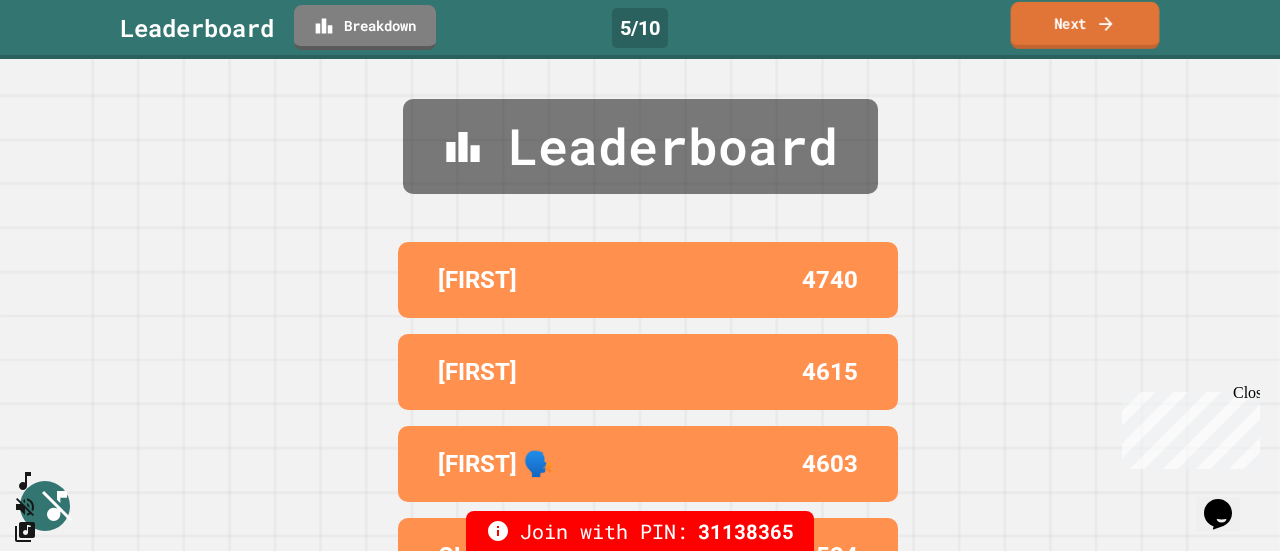 click on "Next" at bounding box center (1085, 25) 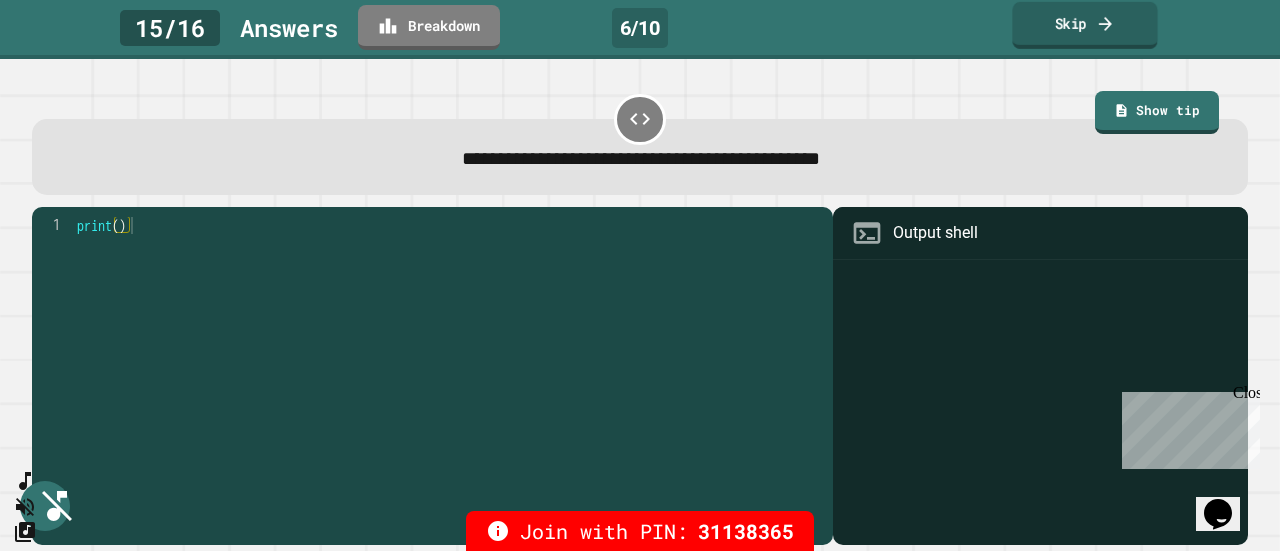 click on "Skip" at bounding box center [1084, 25] 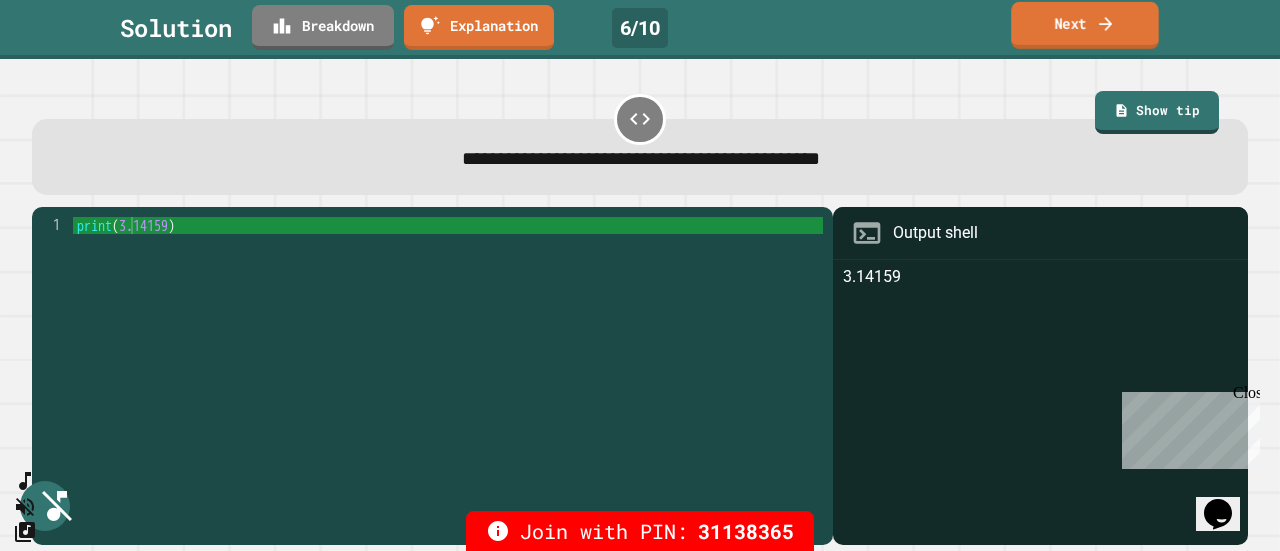 click on "Next" at bounding box center [1085, 25] 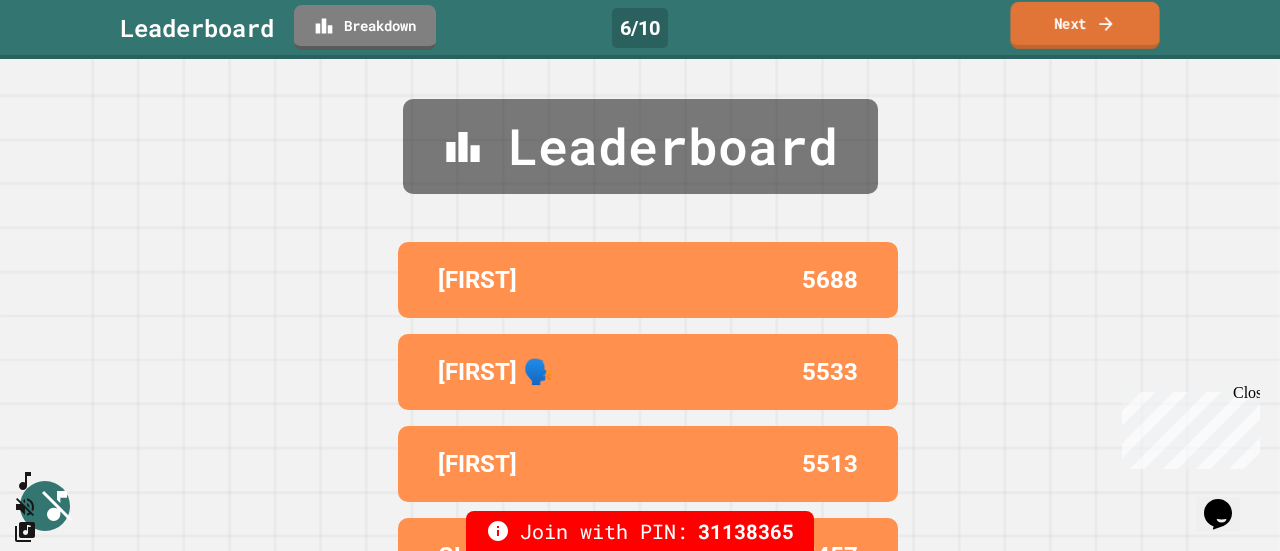 click on "Next" at bounding box center (1084, 25) 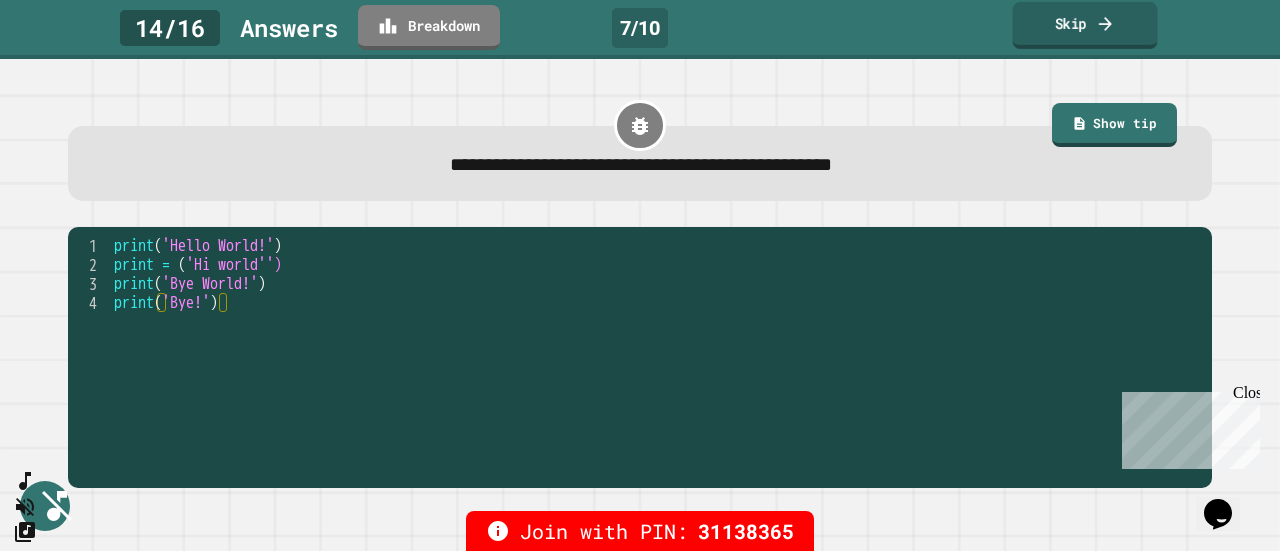 click on "Skip" at bounding box center [1084, 25] 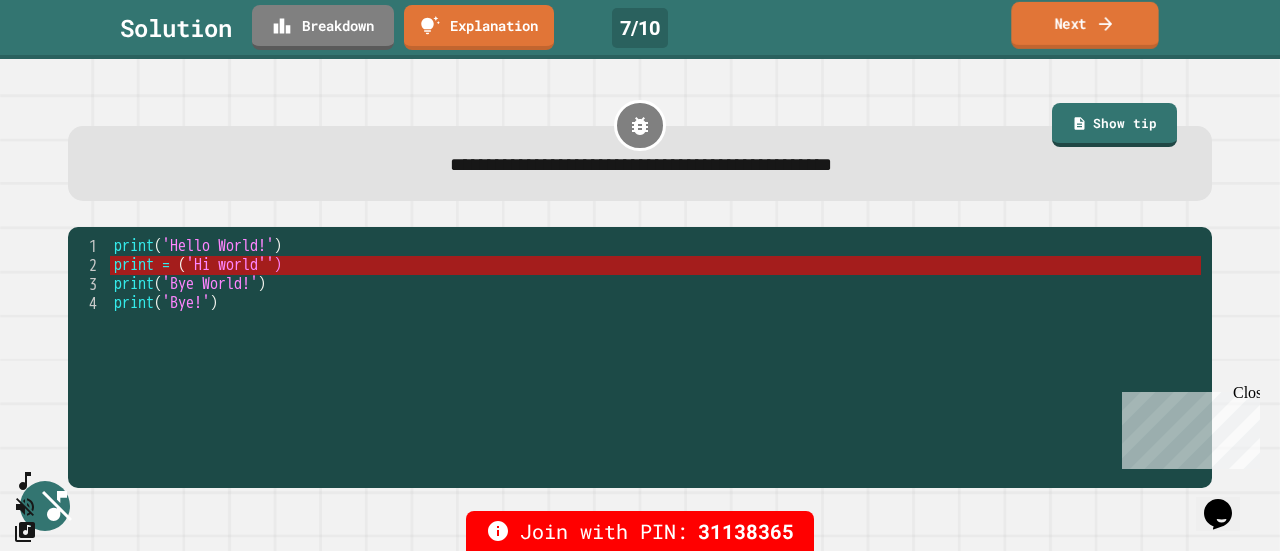 click on "Next" at bounding box center (1084, 25) 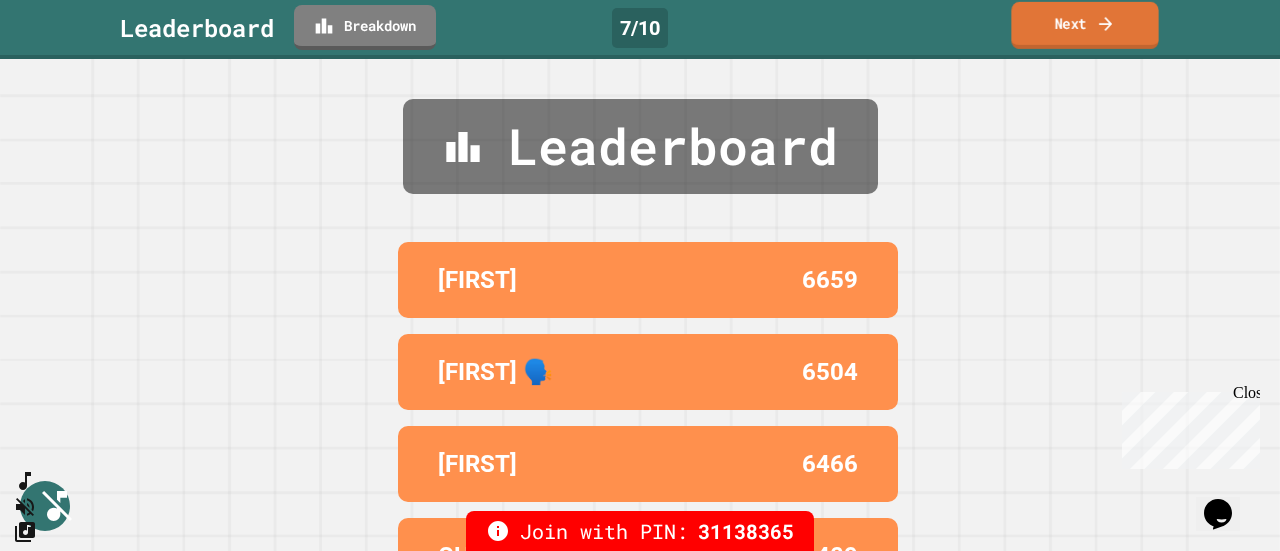 click on "Next" at bounding box center (1084, 25) 